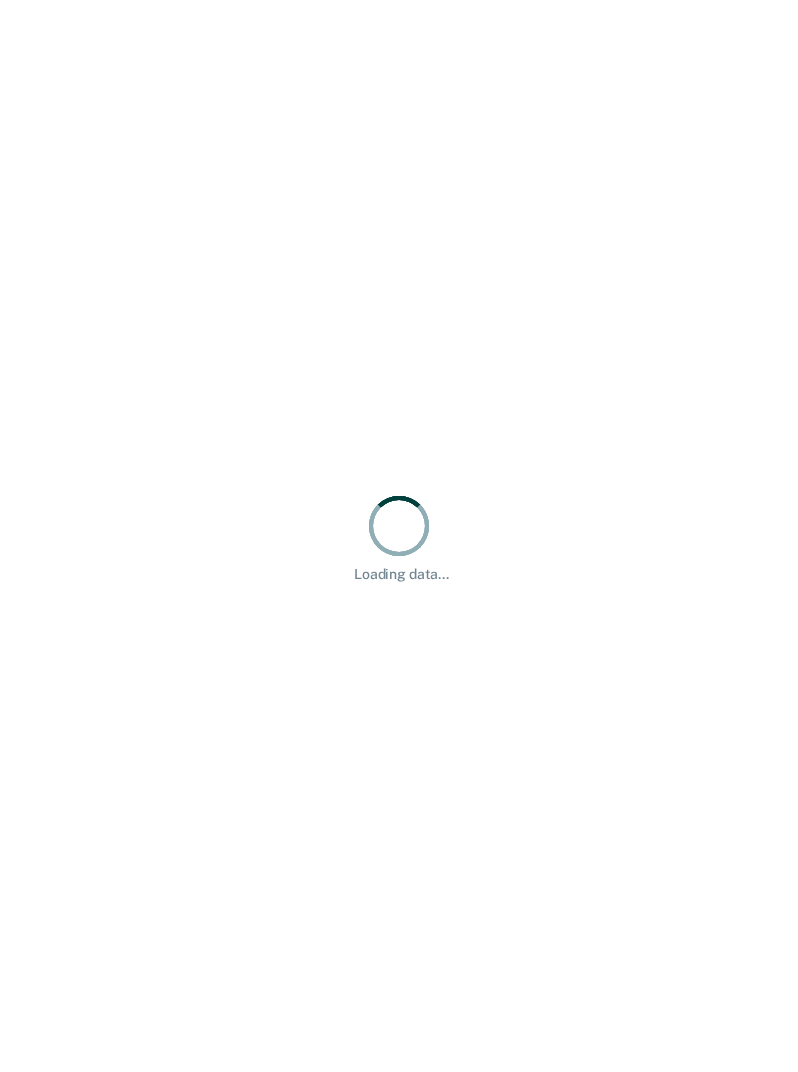 scroll, scrollTop: 0, scrollLeft: 0, axis: both 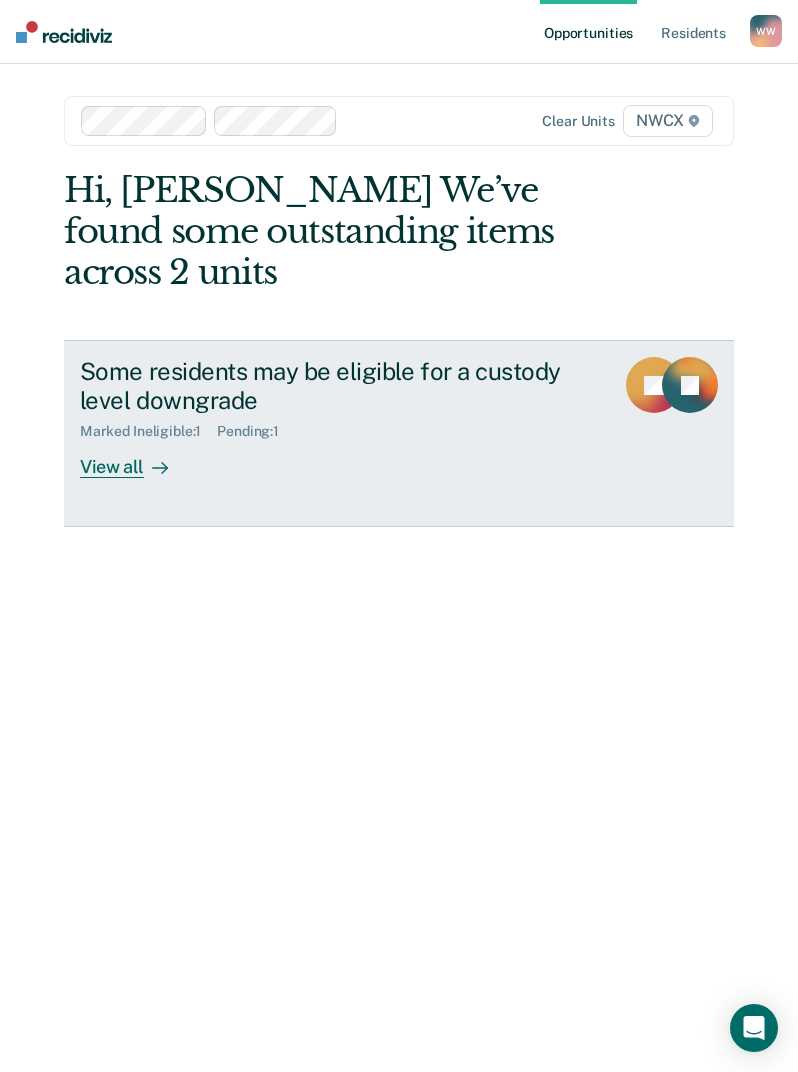 click on "Some residents may be eligible for a custody level downgrade Marked Ineligible :  1 Pending :  1 View all   JS JF" at bounding box center [399, 433] 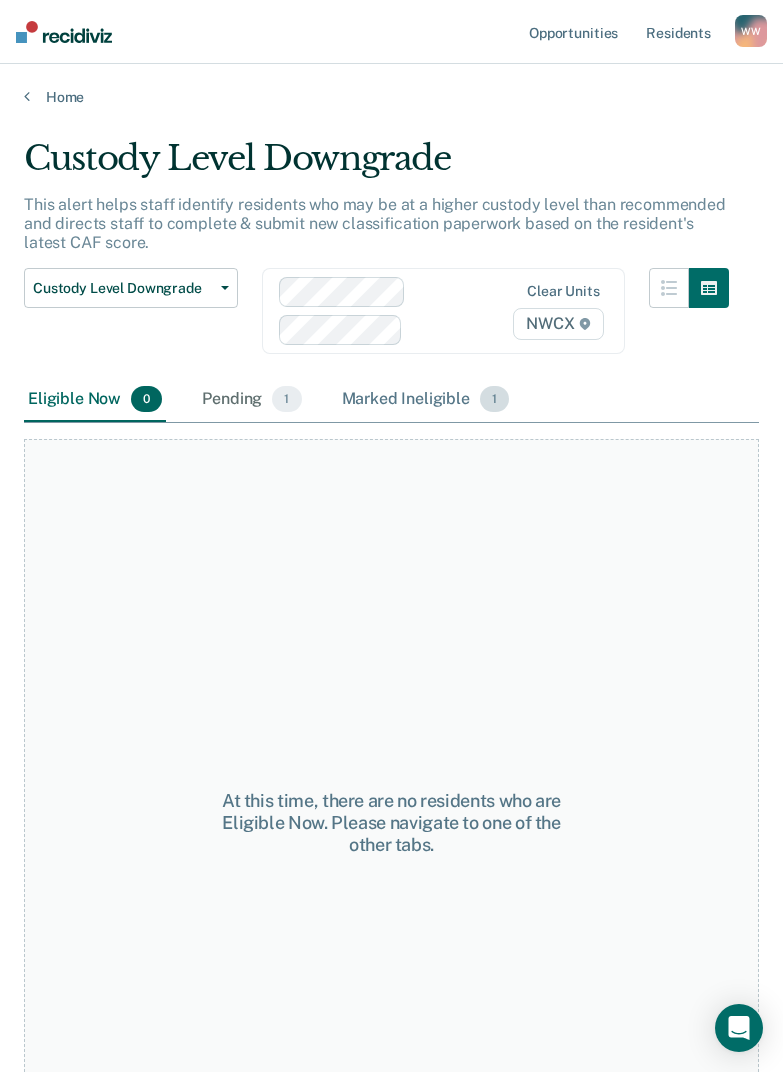 click on "Marked Ineligible 1" at bounding box center (426, 400) 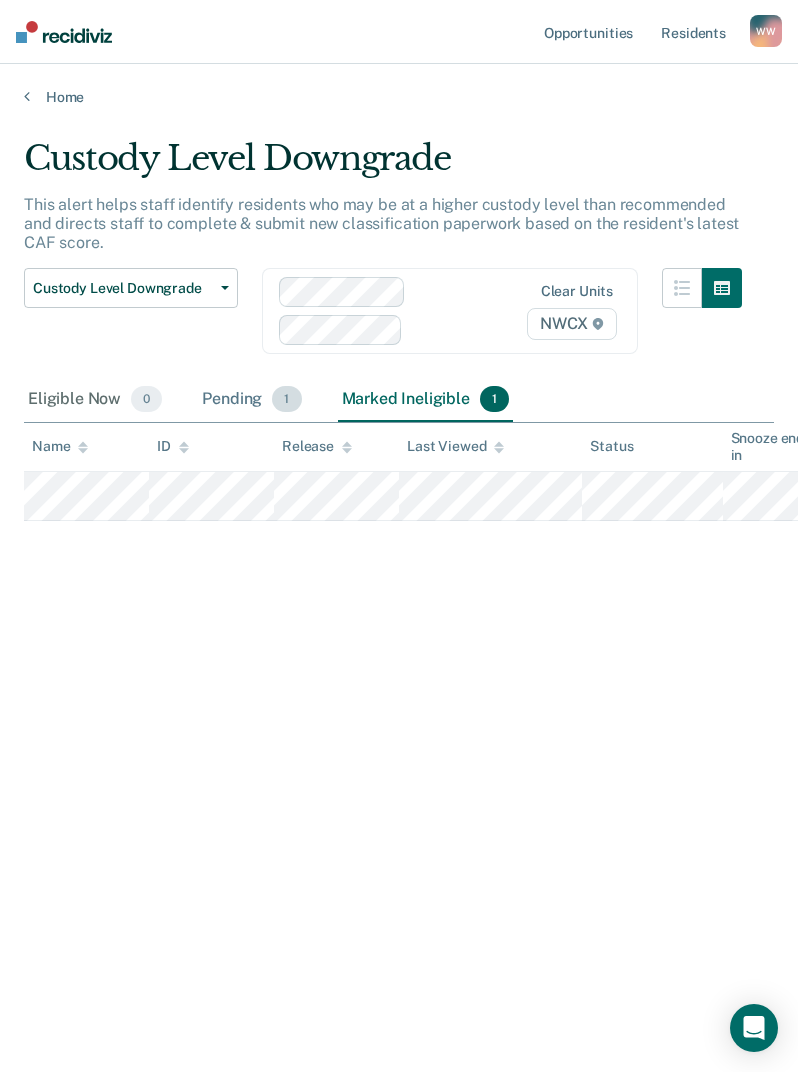 click on "Pending 1" at bounding box center [251, 400] 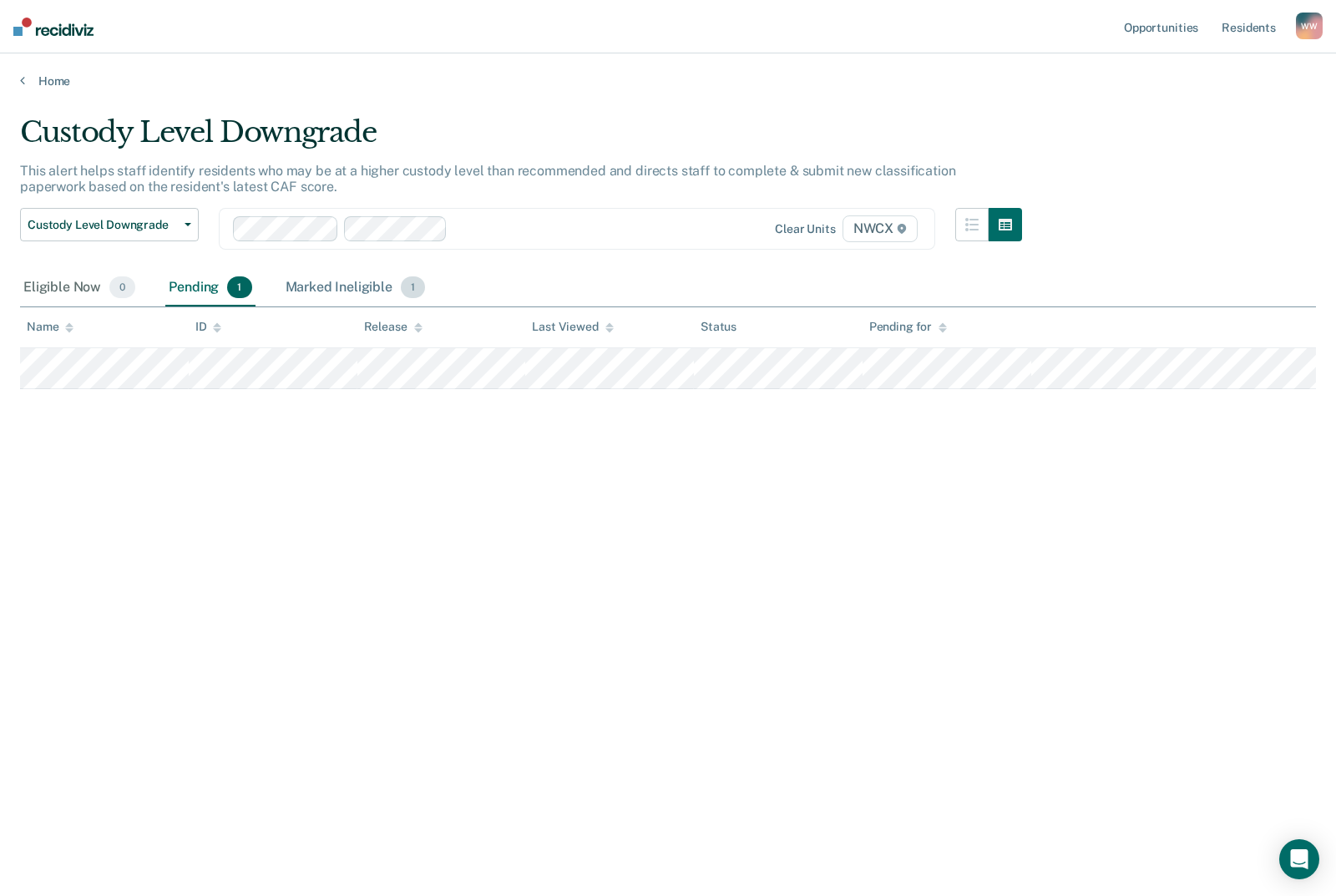 click on "Marked Ineligible 1" at bounding box center [356, 288] 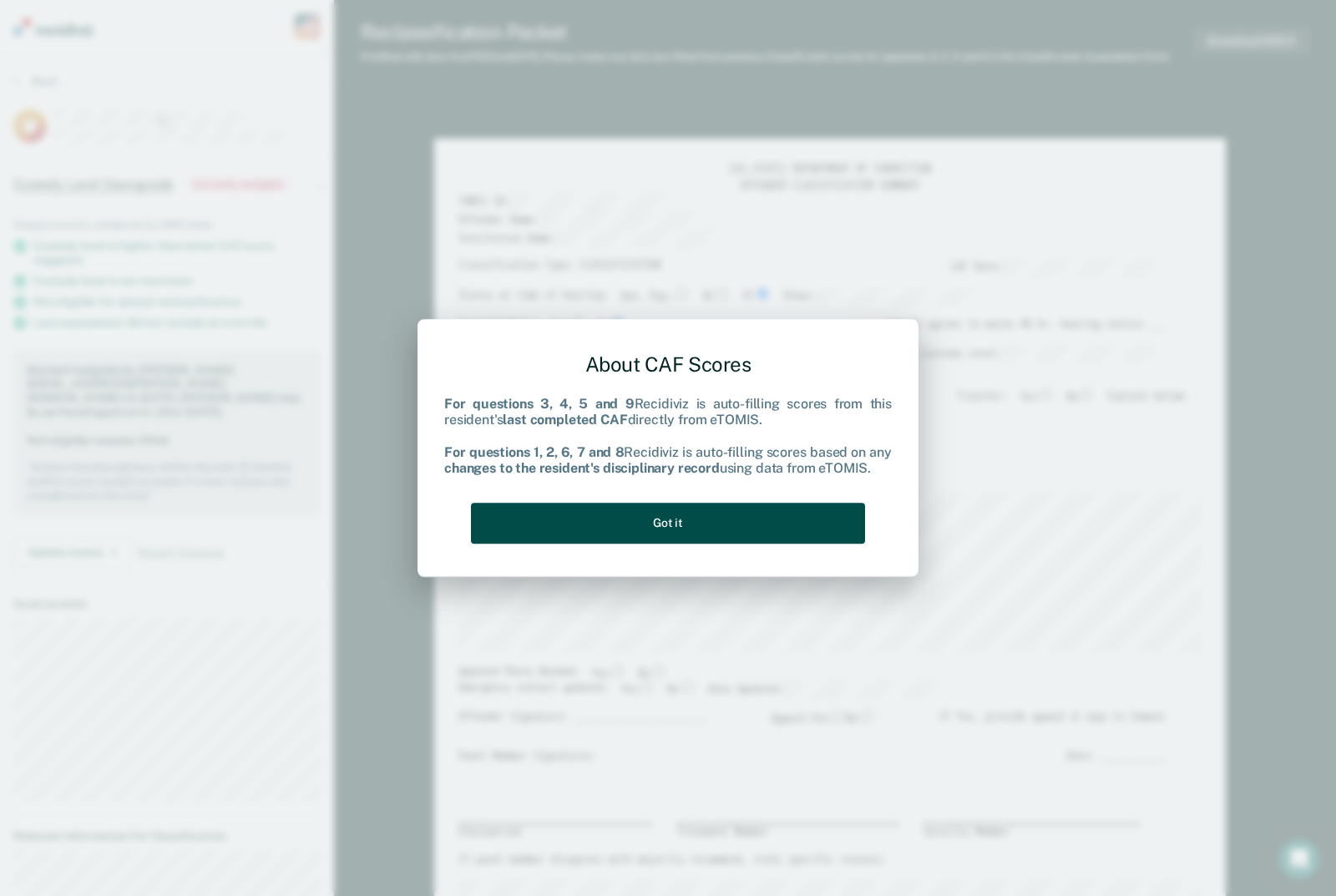 click on "Got it" at bounding box center [668, 523] 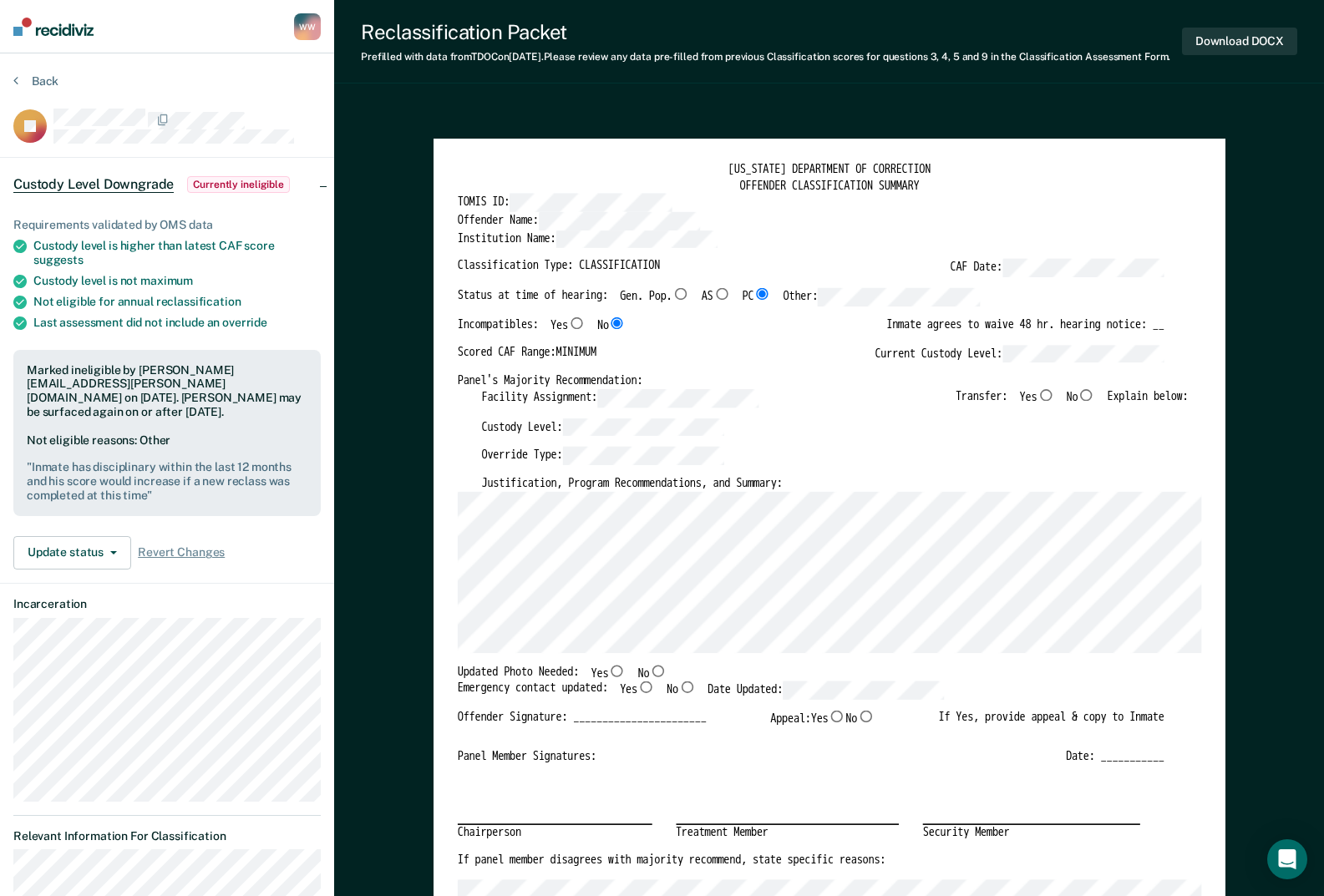 click on "No" at bounding box center [1086, 395] 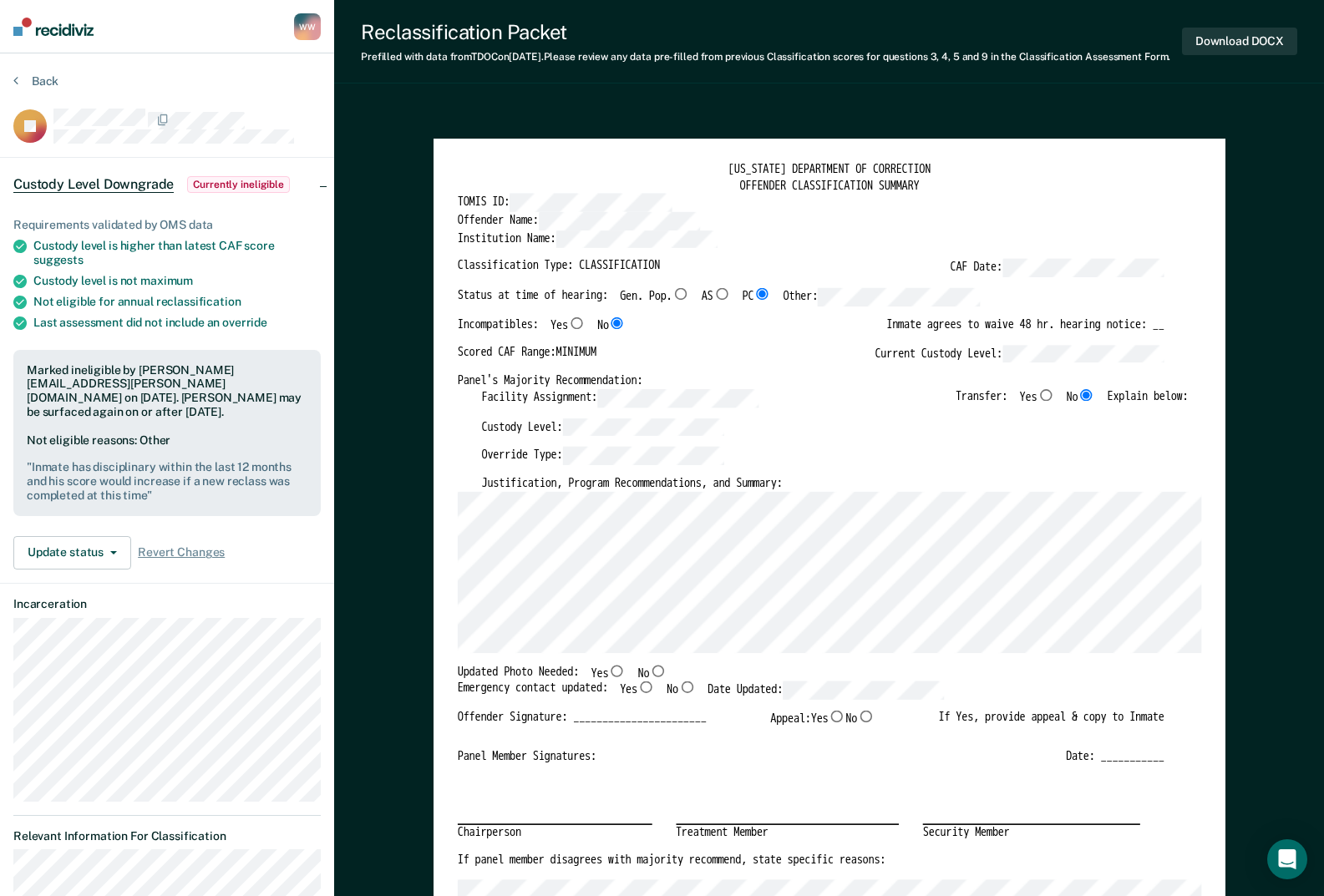 type on "x" 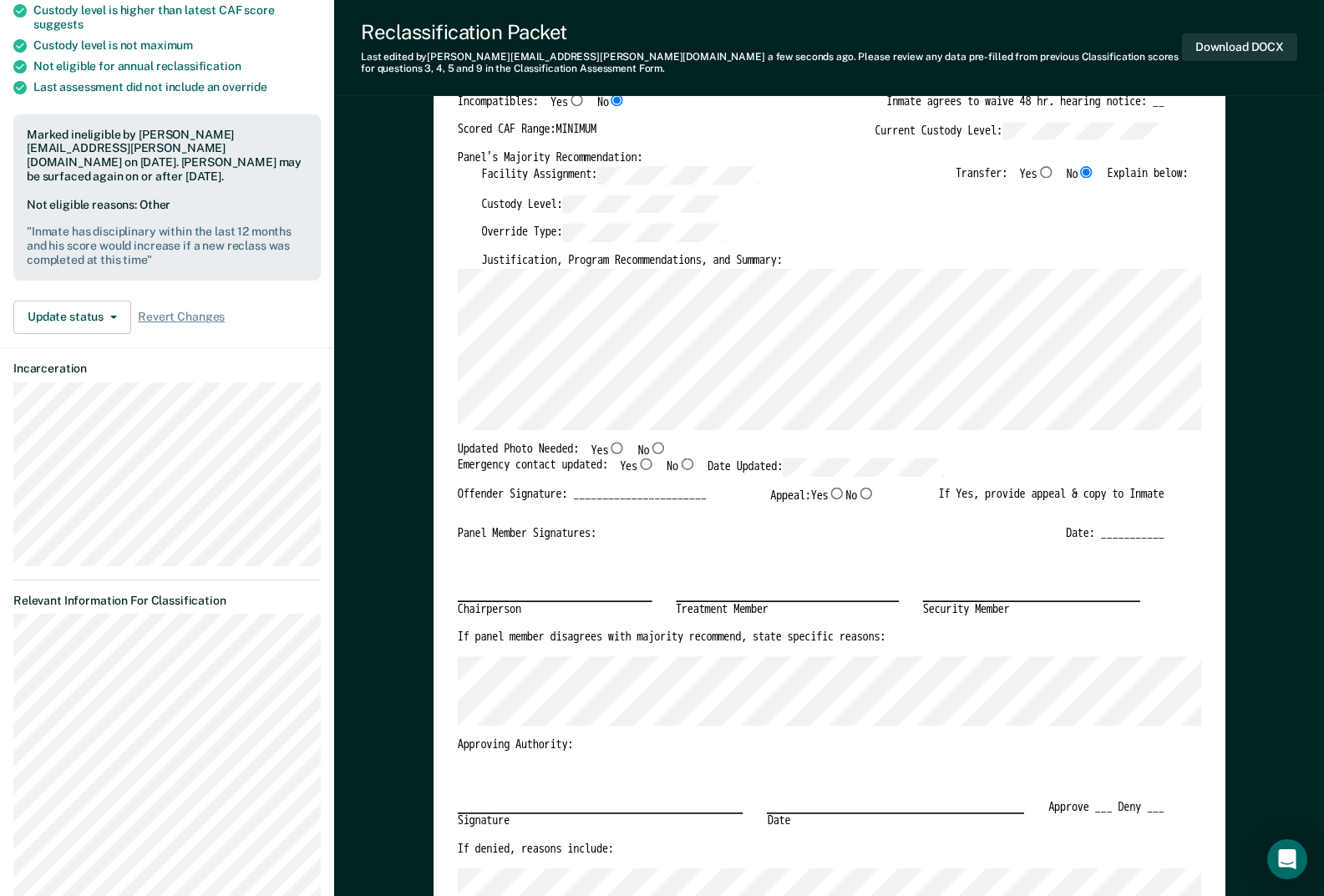 scroll, scrollTop: 501, scrollLeft: 0, axis: vertical 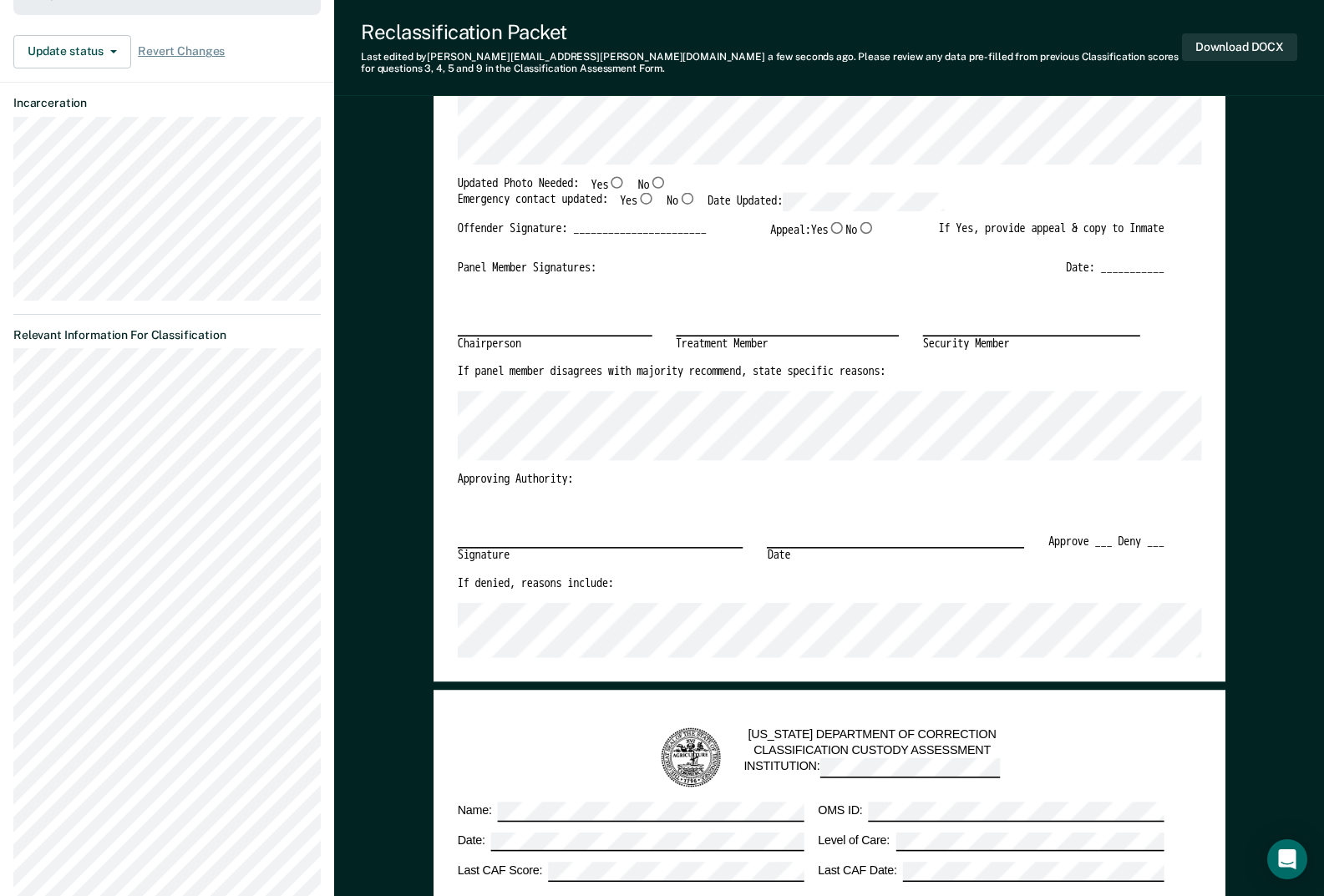click on "No" at bounding box center (657, 181) 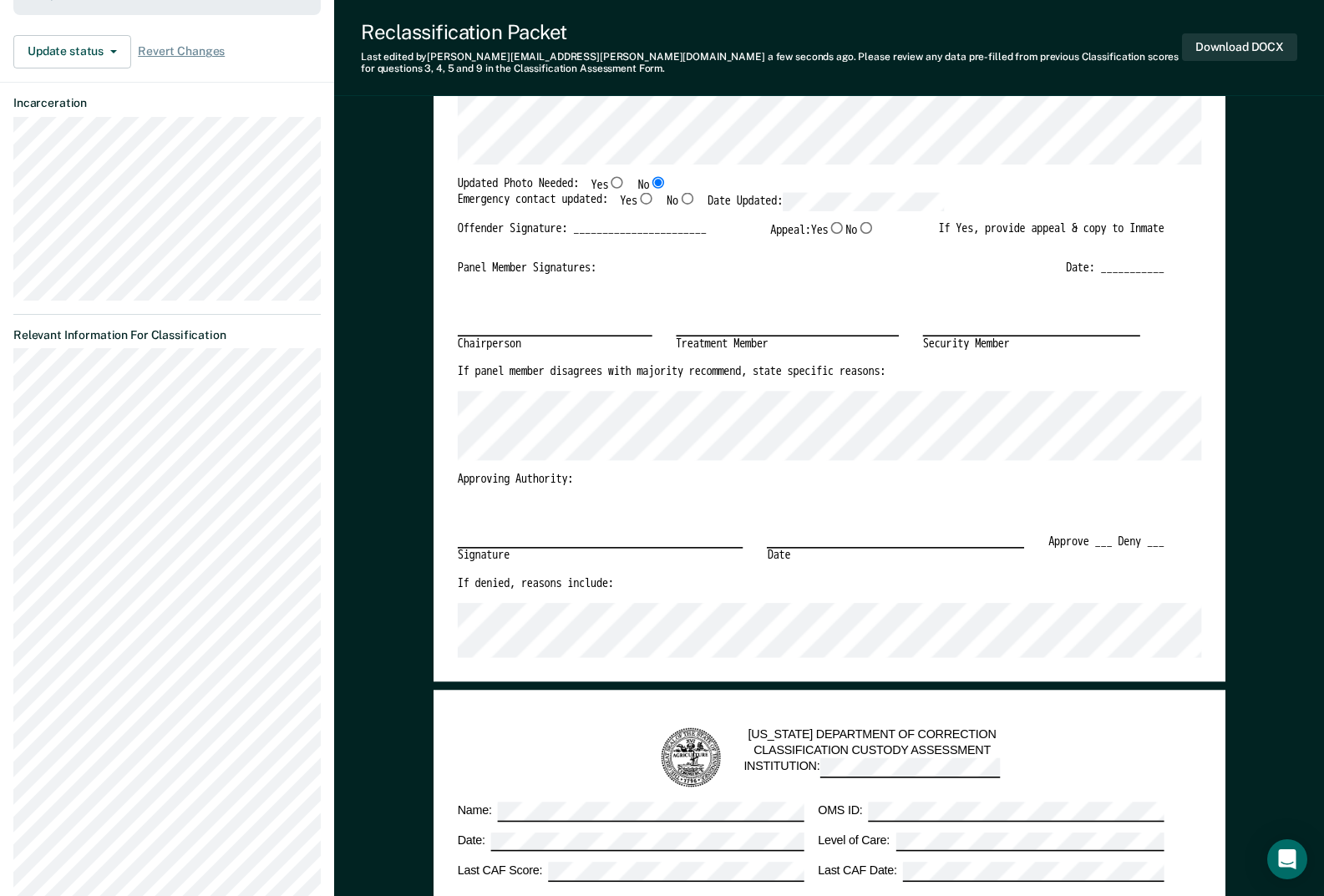 type on "x" 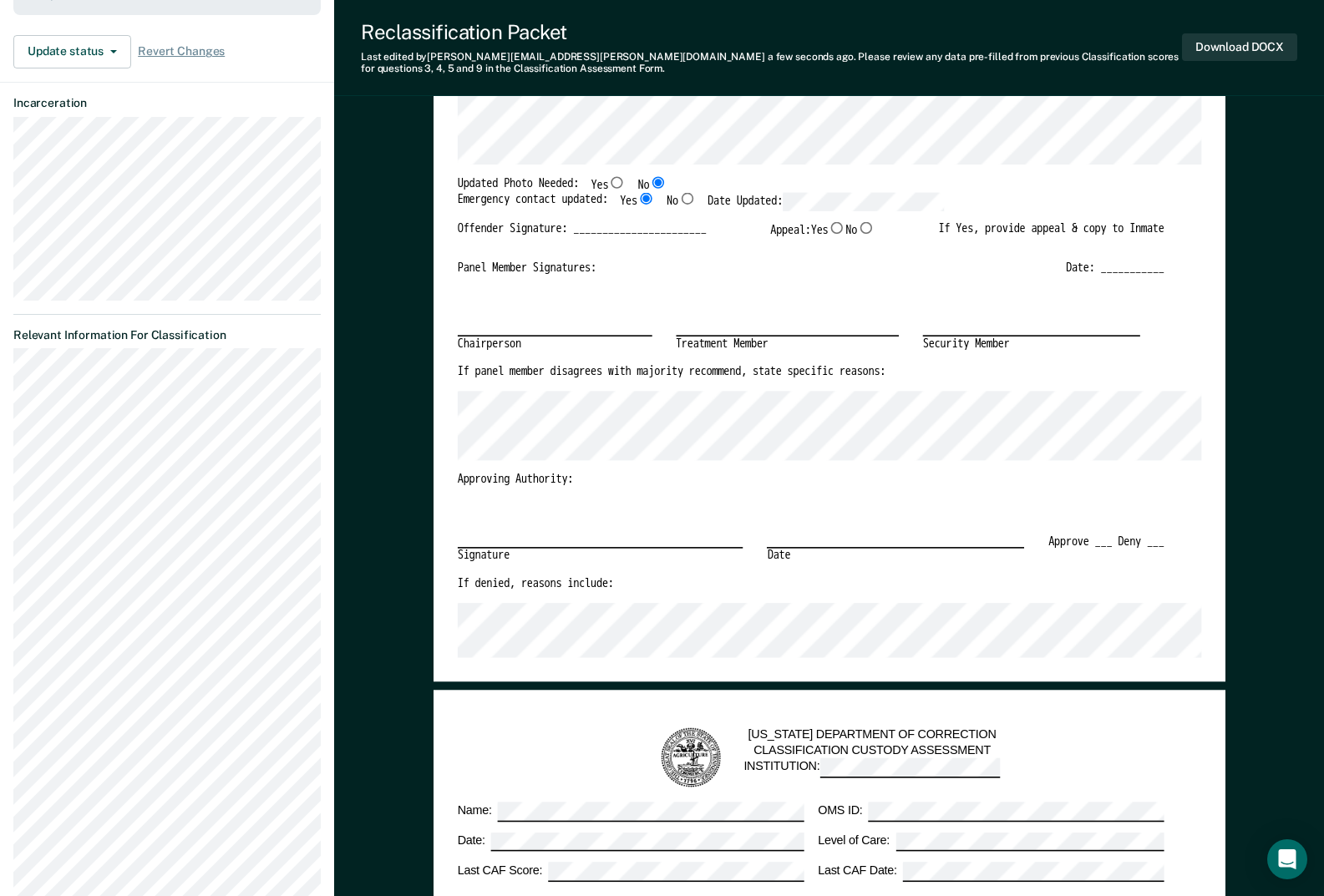 type on "x" 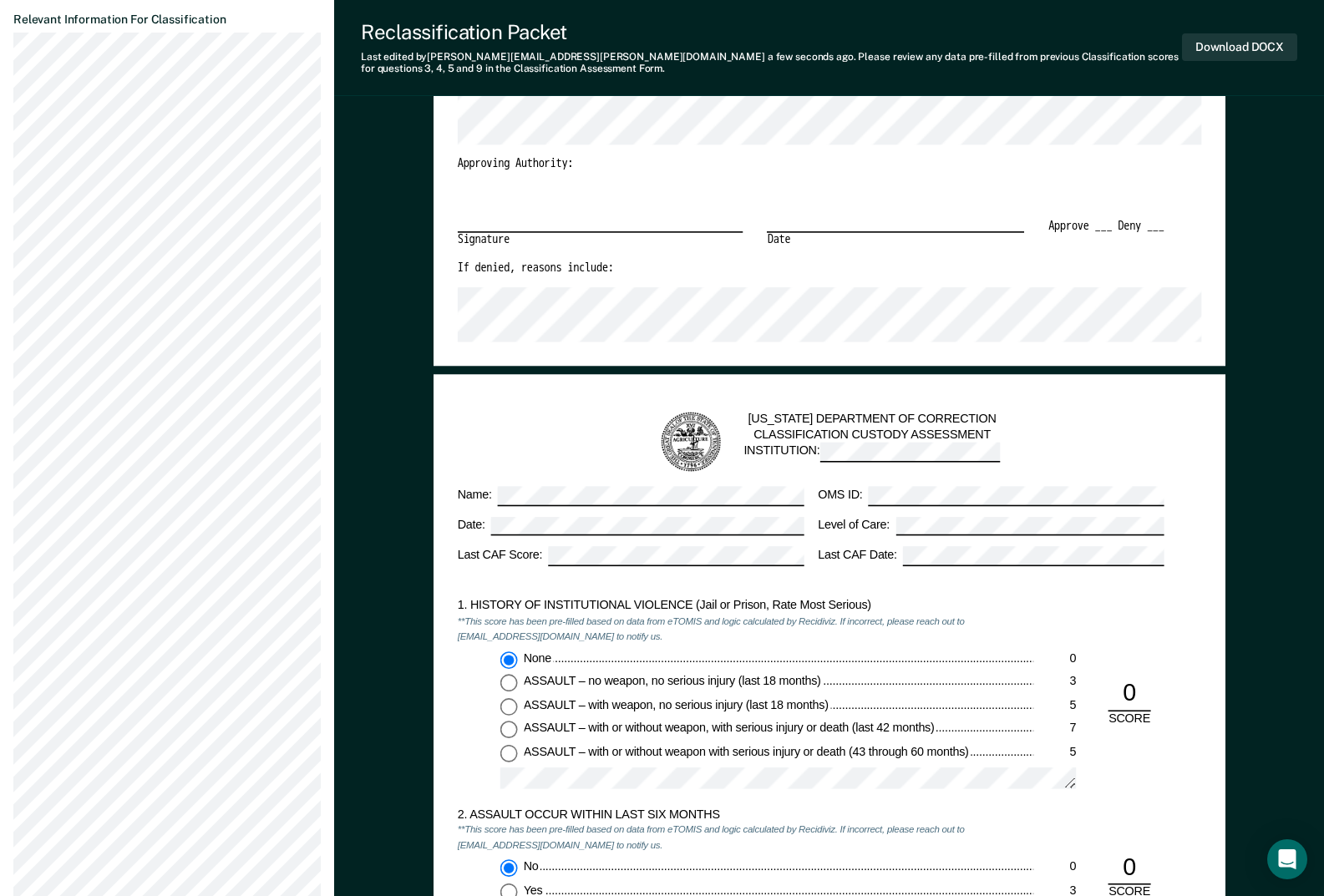 scroll, scrollTop: 1169, scrollLeft: 0, axis: vertical 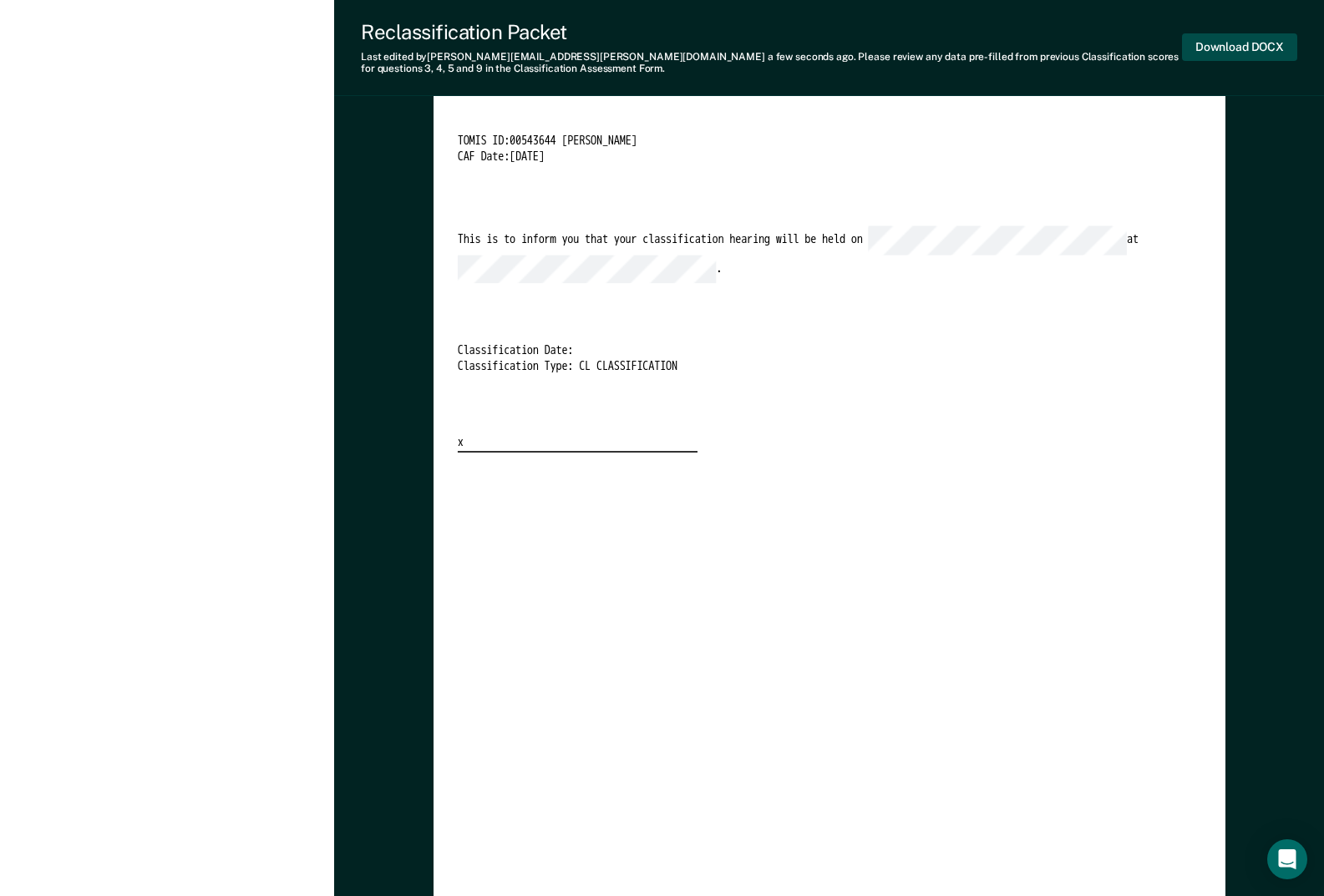 click on "Download DOCX" at bounding box center [1240, 47] 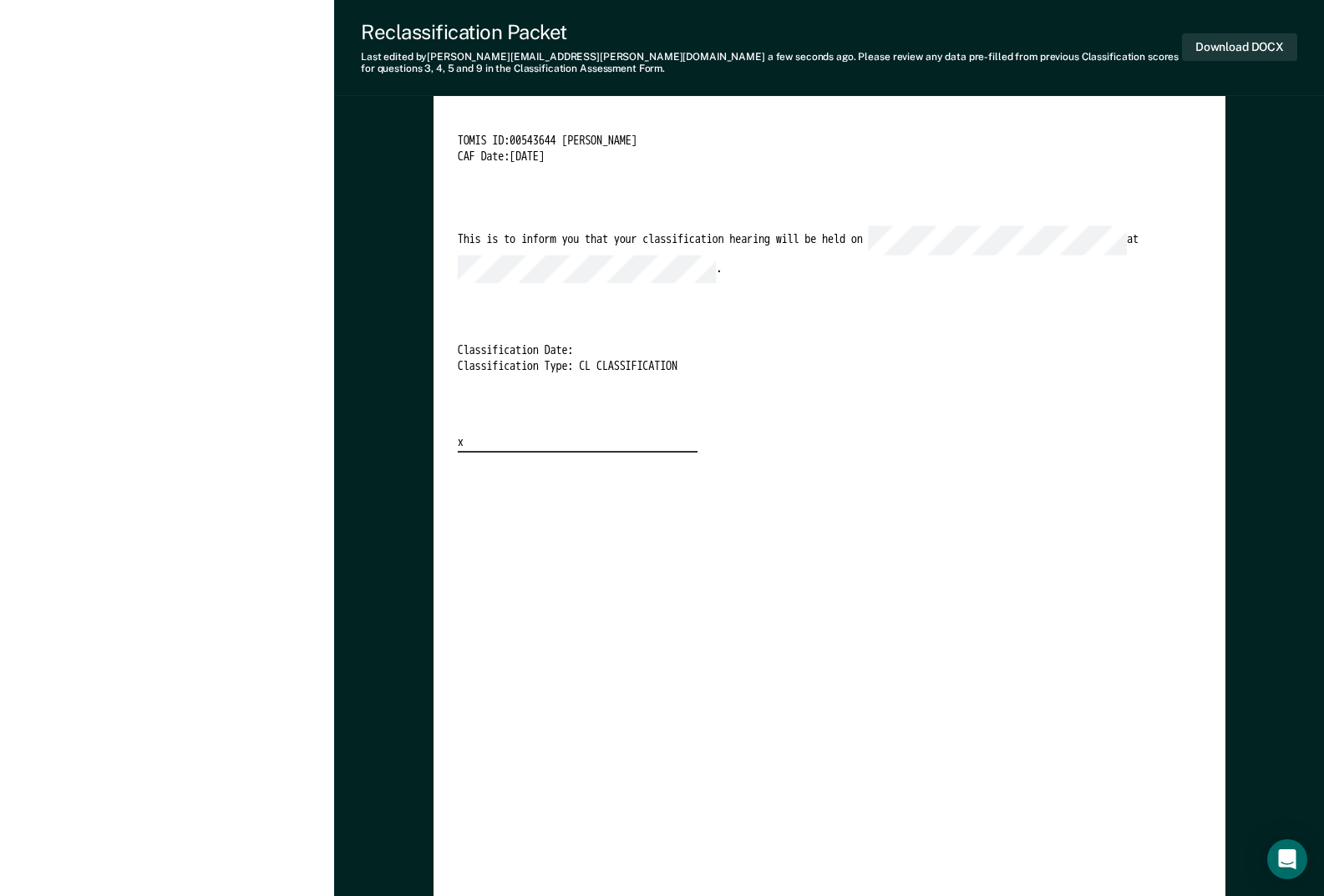 type on "x" 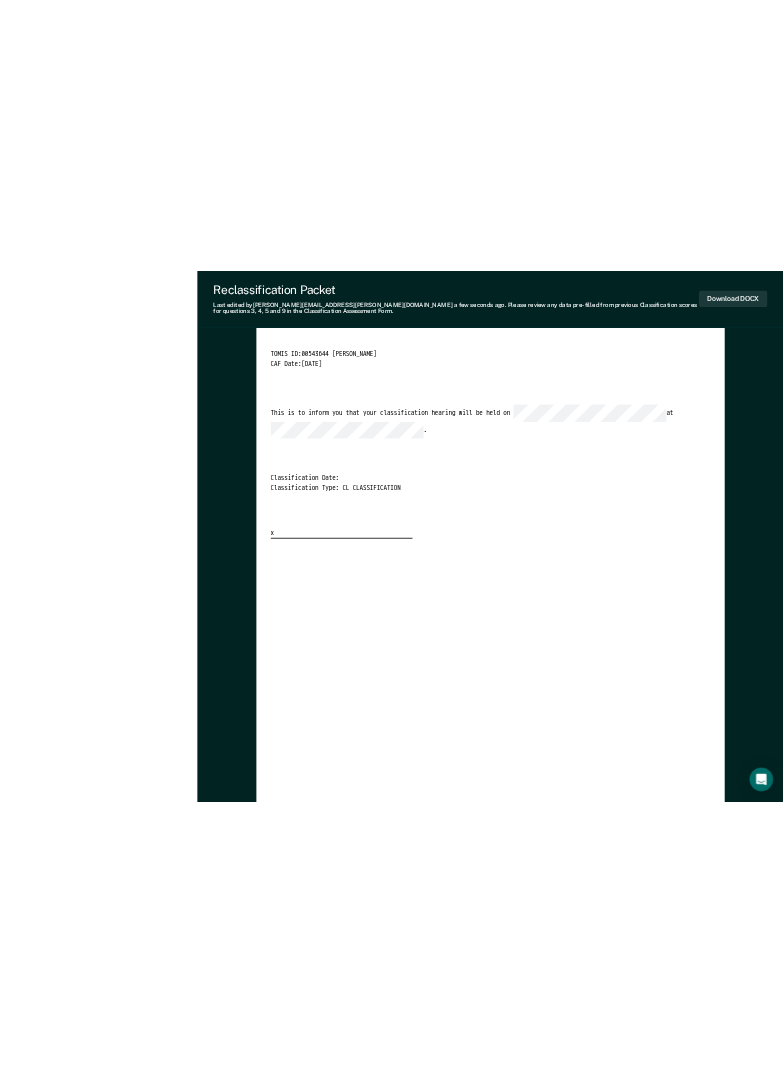 scroll, scrollTop: 0, scrollLeft: 0, axis: both 